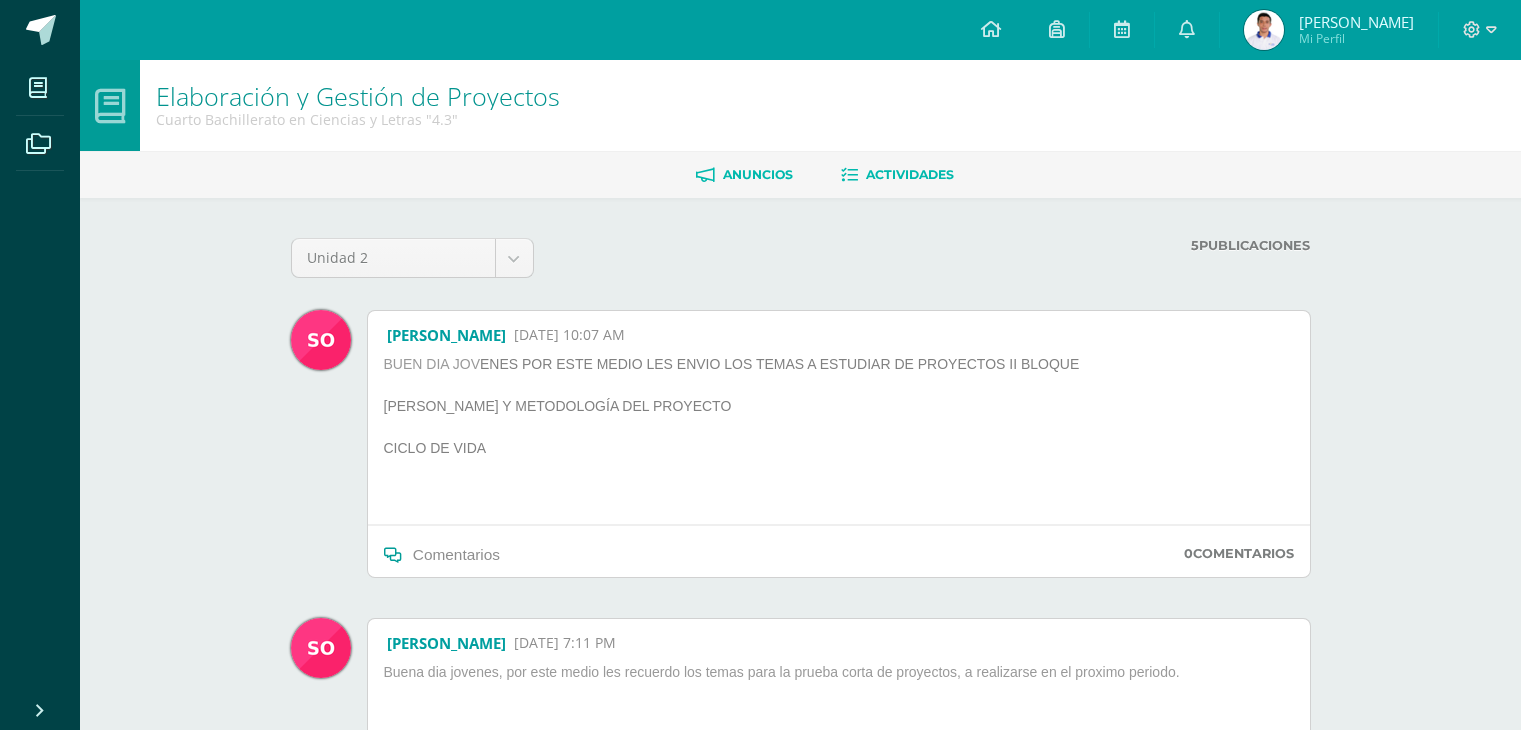 scroll, scrollTop: 0, scrollLeft: 0, axis: both 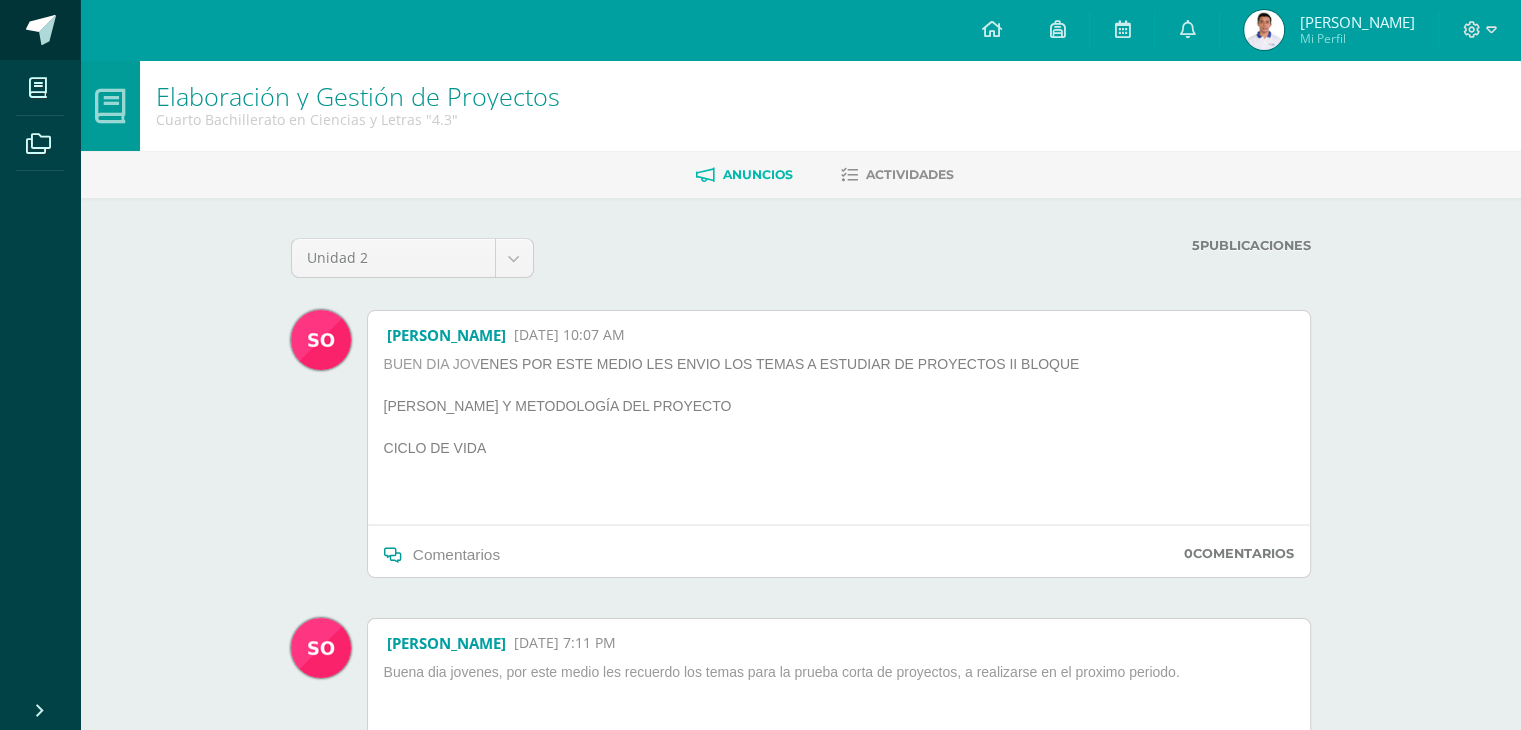 click at bounding box center [110, 31] 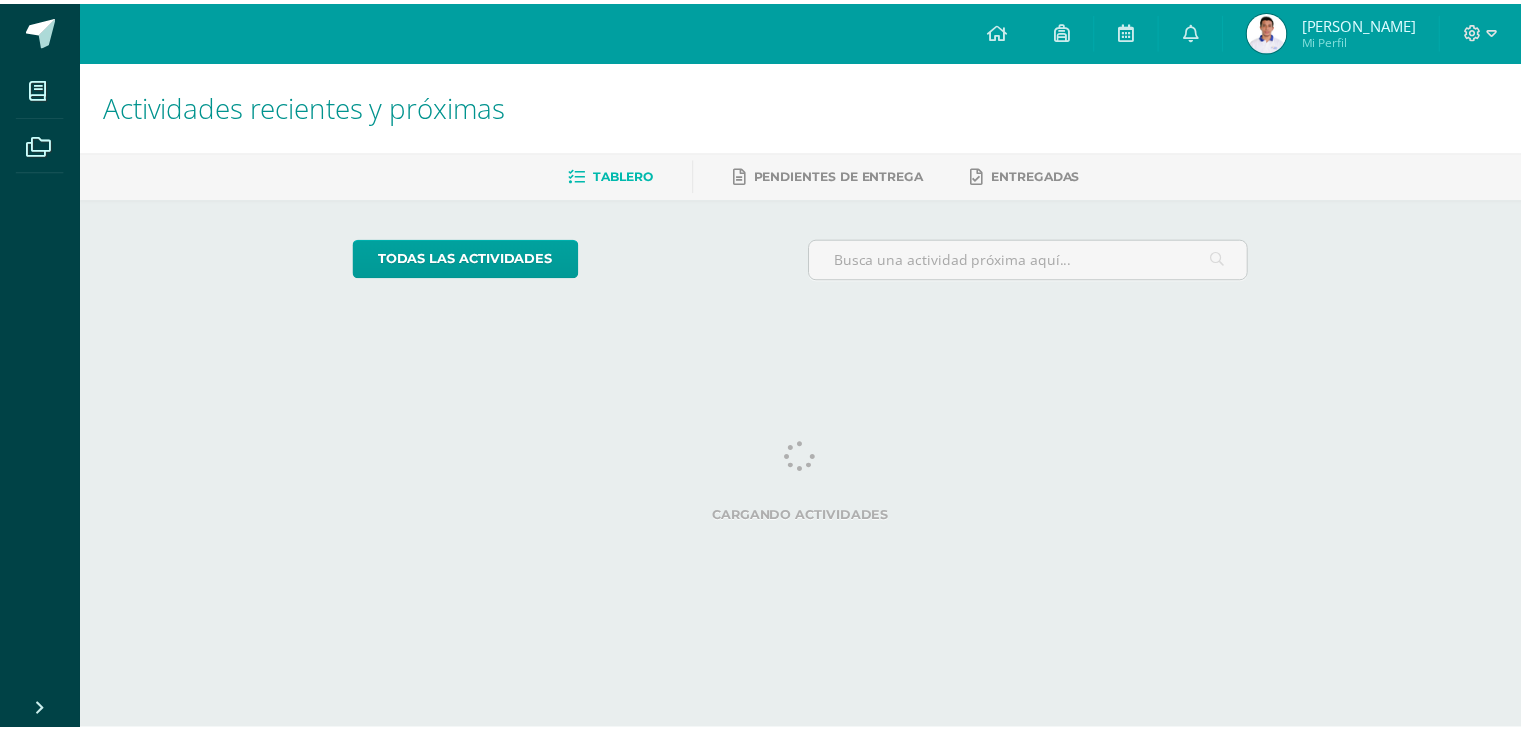 scroll, scrollTop: 0, scrollLeft: 0, axis: both 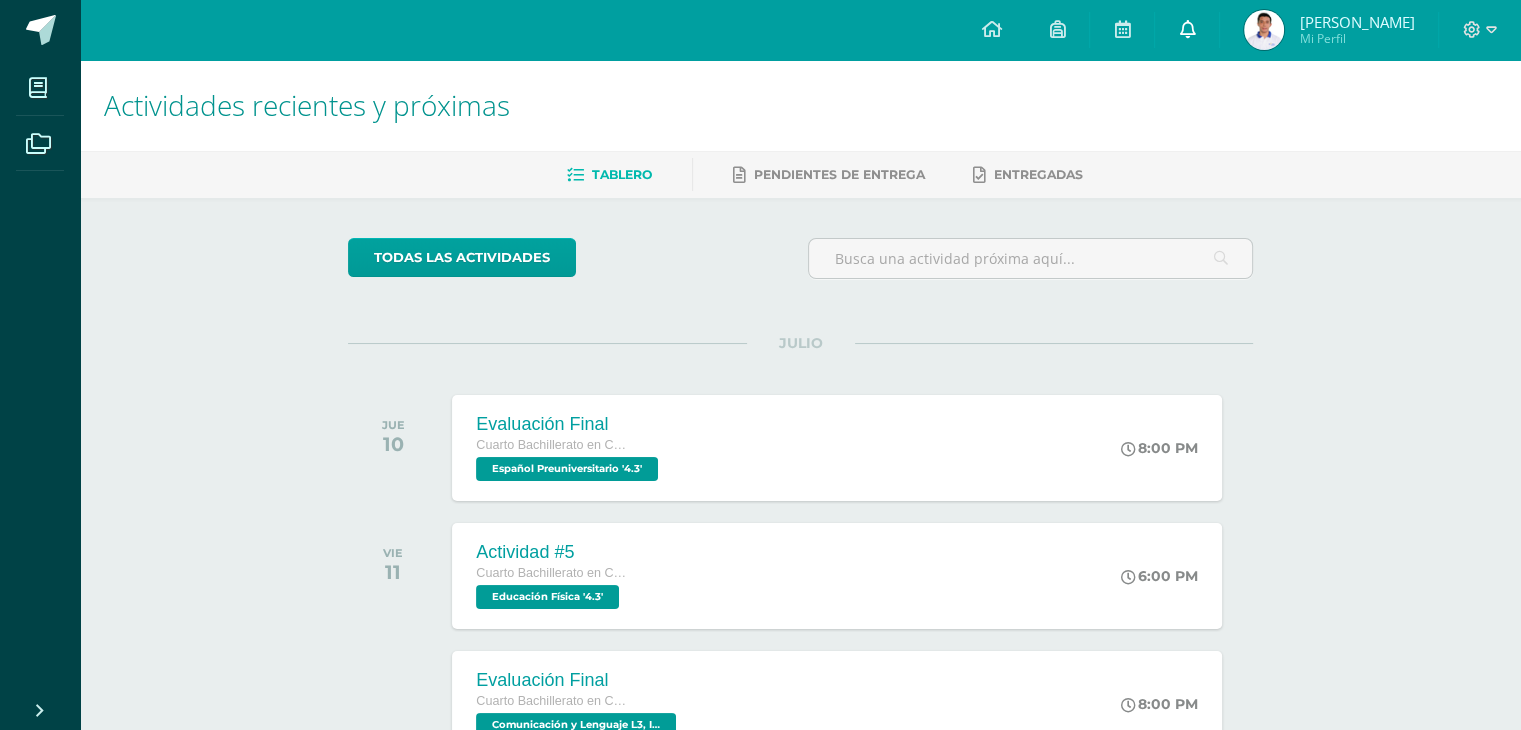 click at bounding box center [1187, 30] 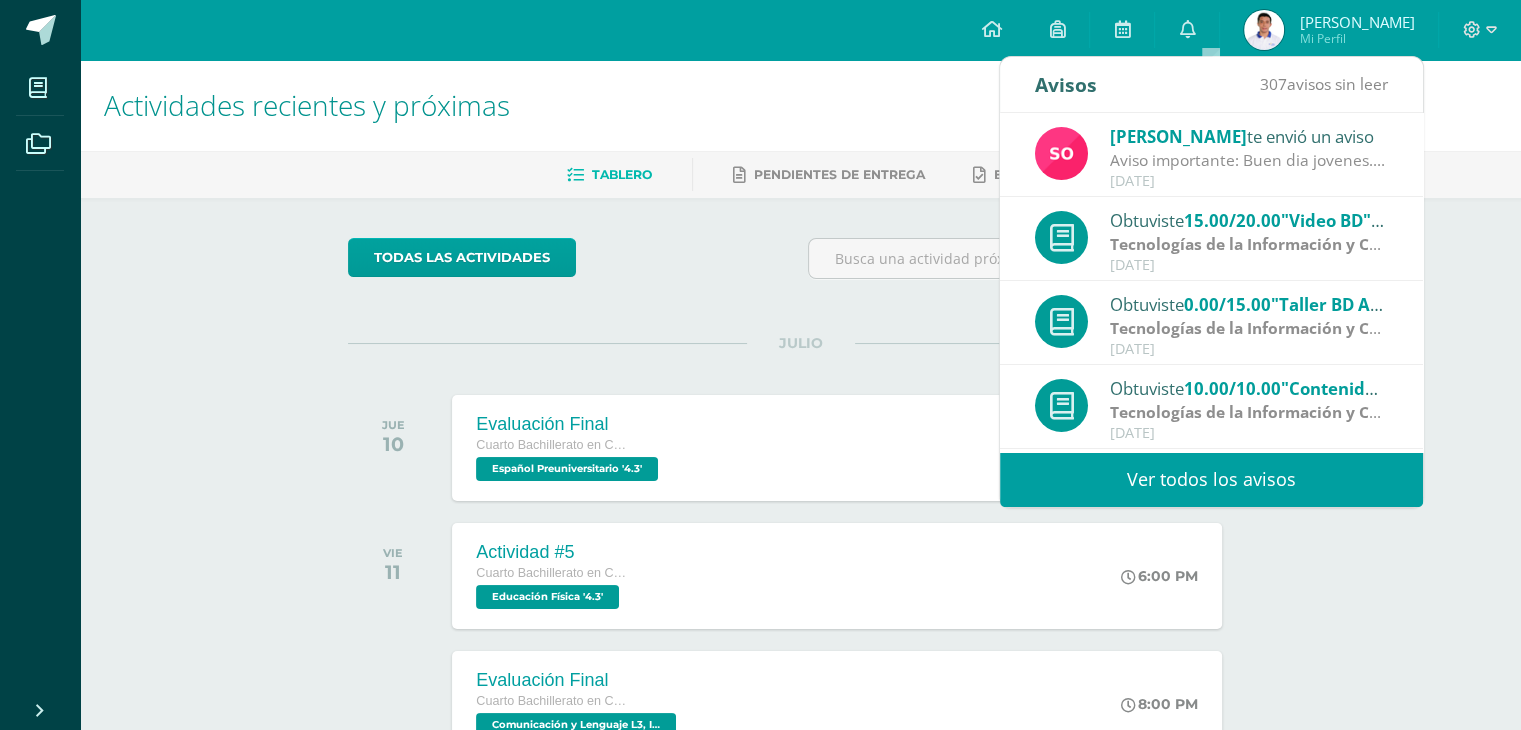 click on "Ver todos los avisos" at bounding box center [1211, 479] 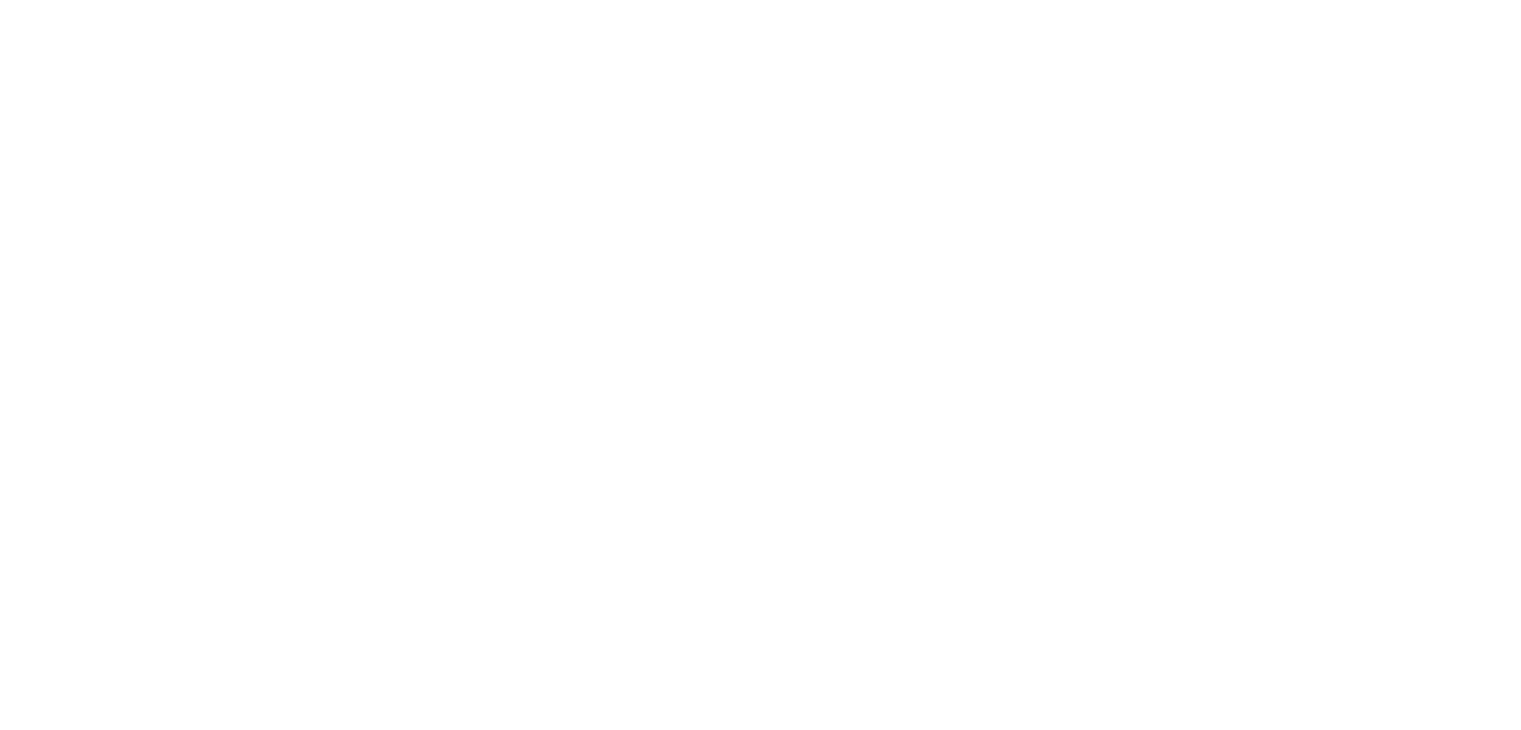scroll, scrollTop: 0, scrollLeft: 0, axis: both 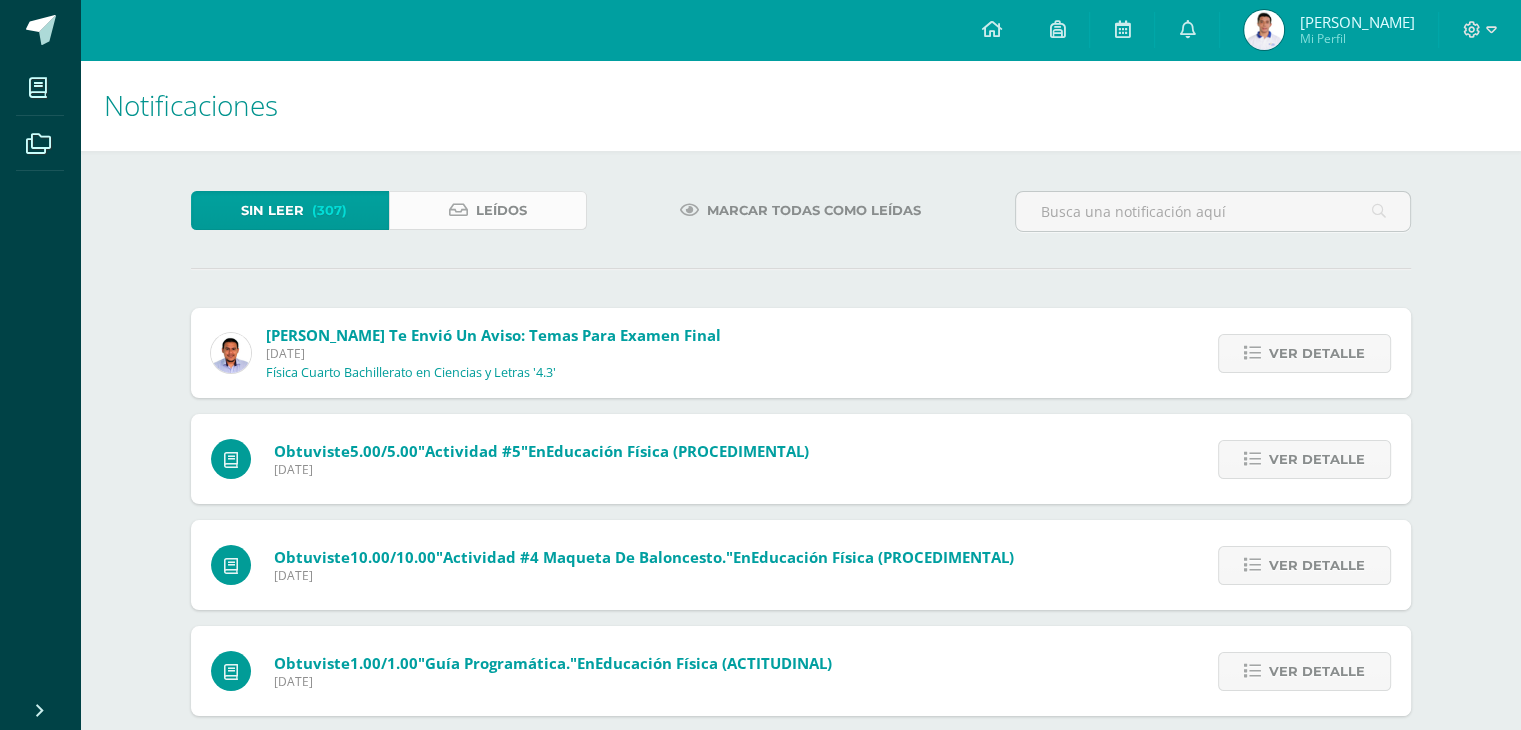 click on "Leídos" at bounding box center (488, 210) 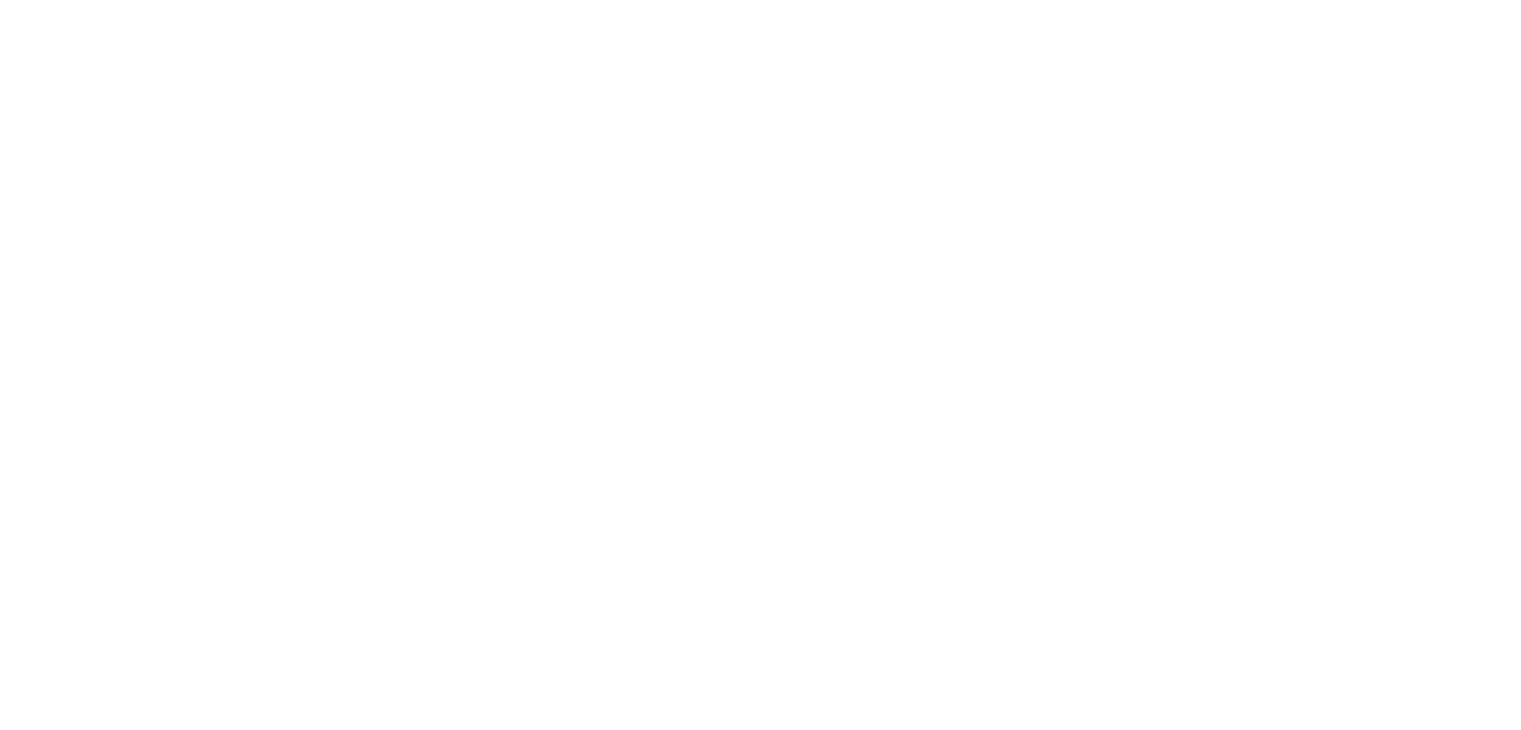 scroll, scrollTop: 0, scrollLeft: 0, axis: both 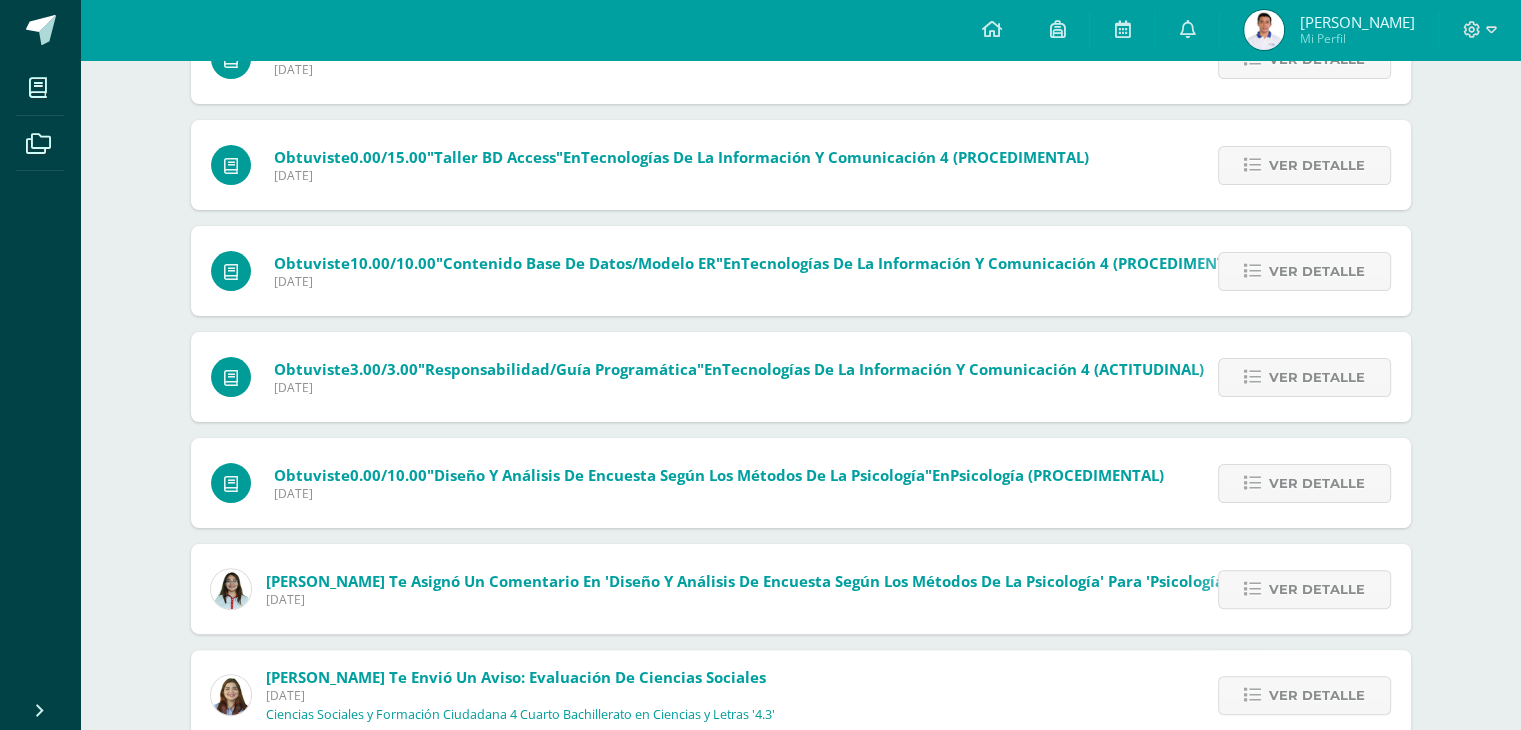 click on "[DATE]" at bounding box center [747, 599] 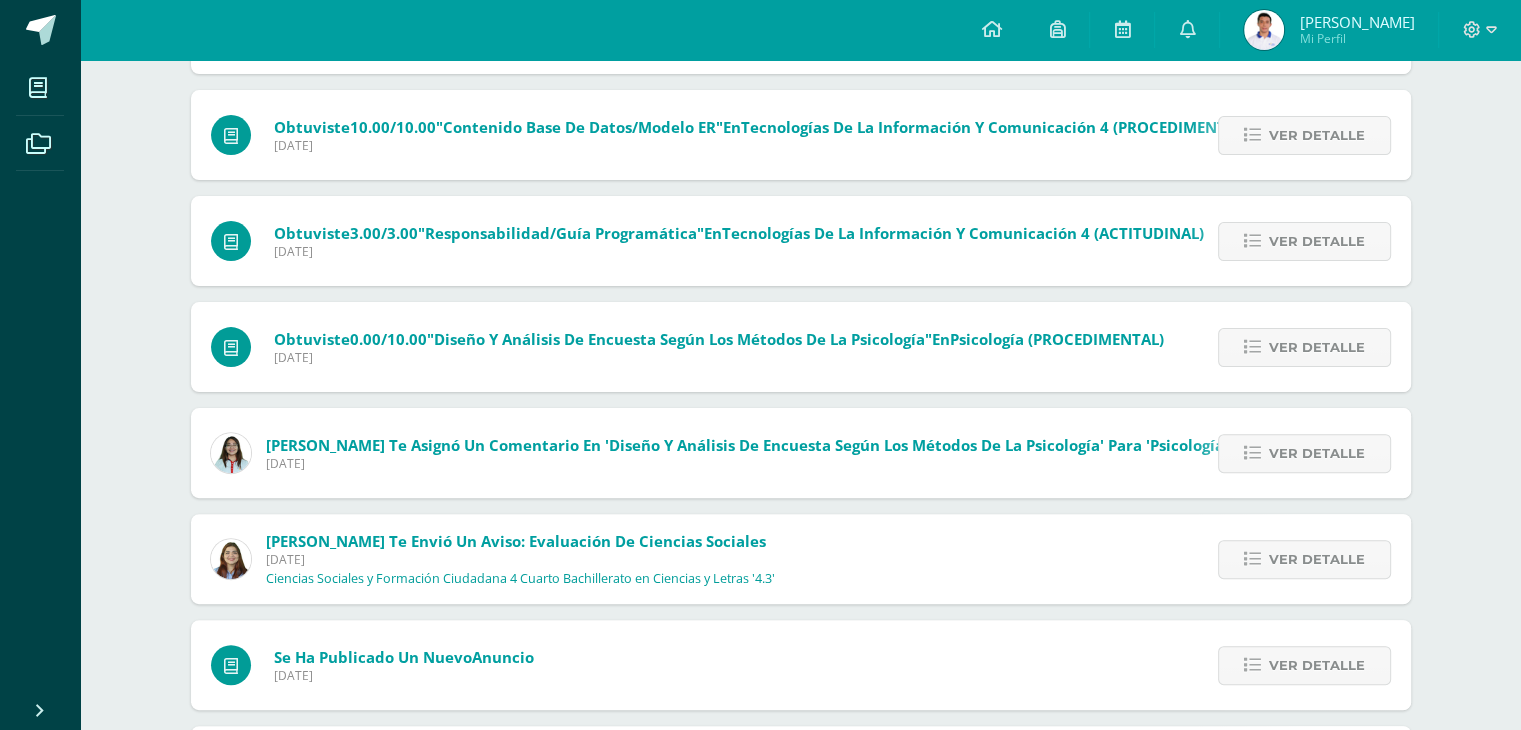 scroll, scrollTop: 541, scrollLeft: 0, axis: vertical 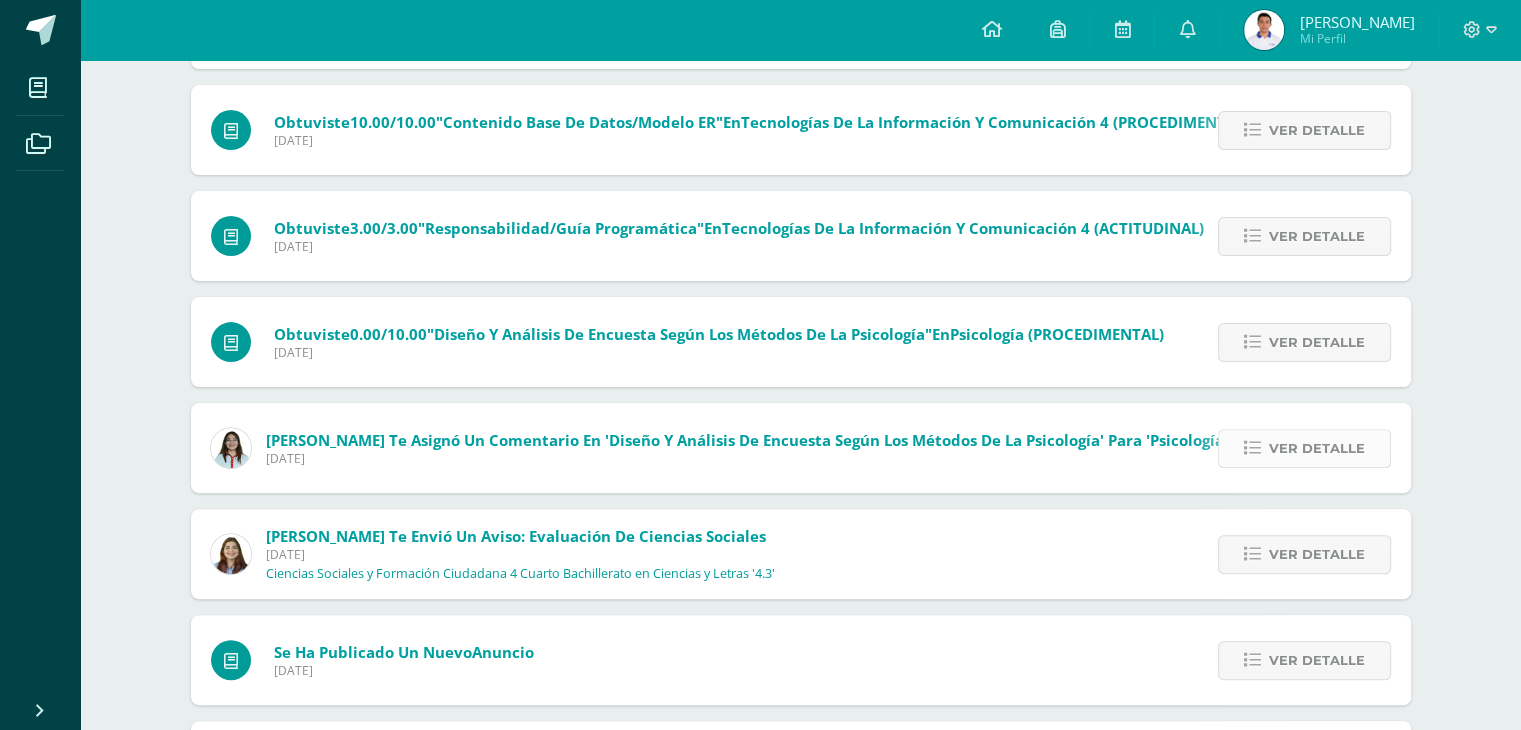 click on "Ver detalle" at bounding box center (1304, 448) 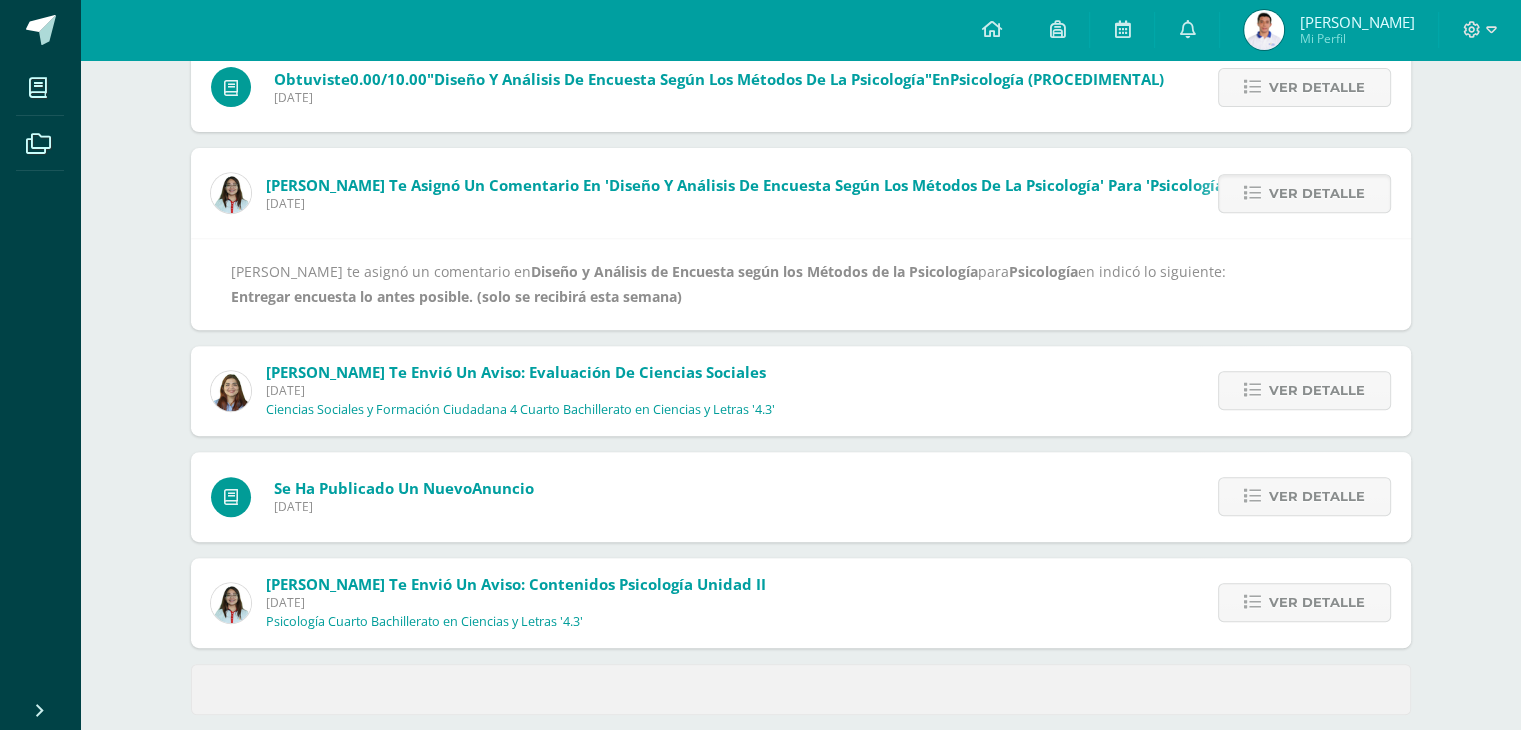 scroll, scrollTop: 820, scrollLeft: 0, axis: vertical 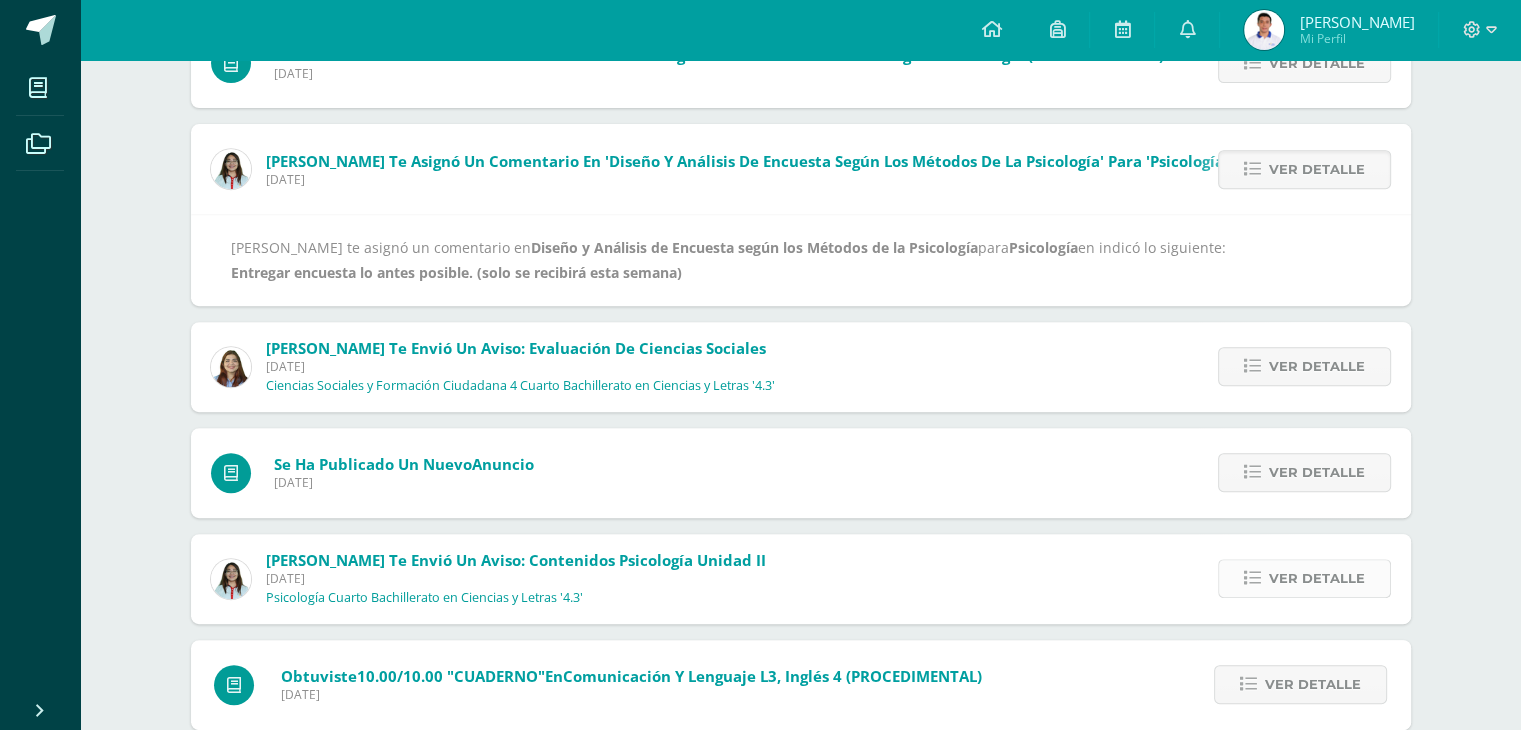 click on "Ver detalle" at bounding box center (1317, 578) 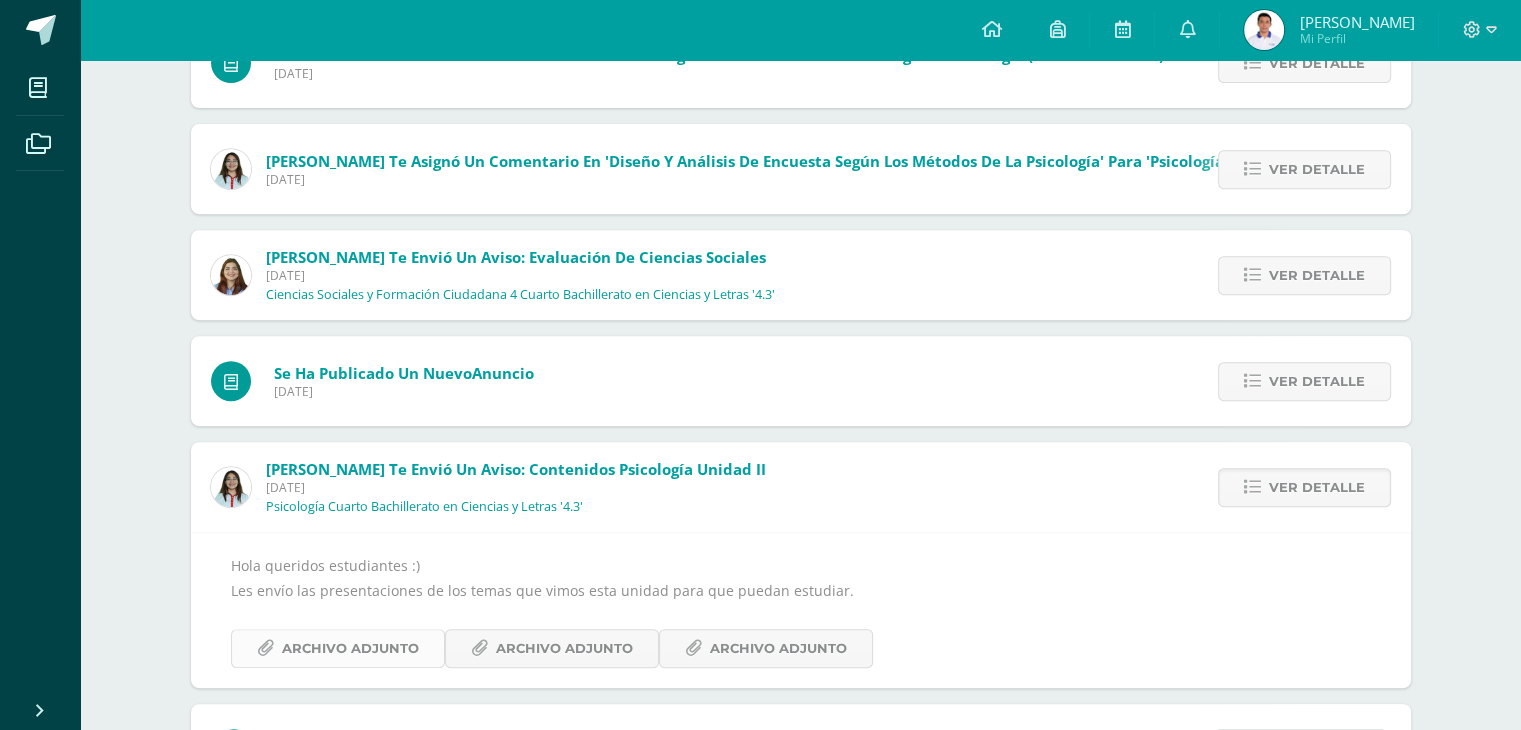 click on "Archivo Adjunto" at bounding box center (350, 648) 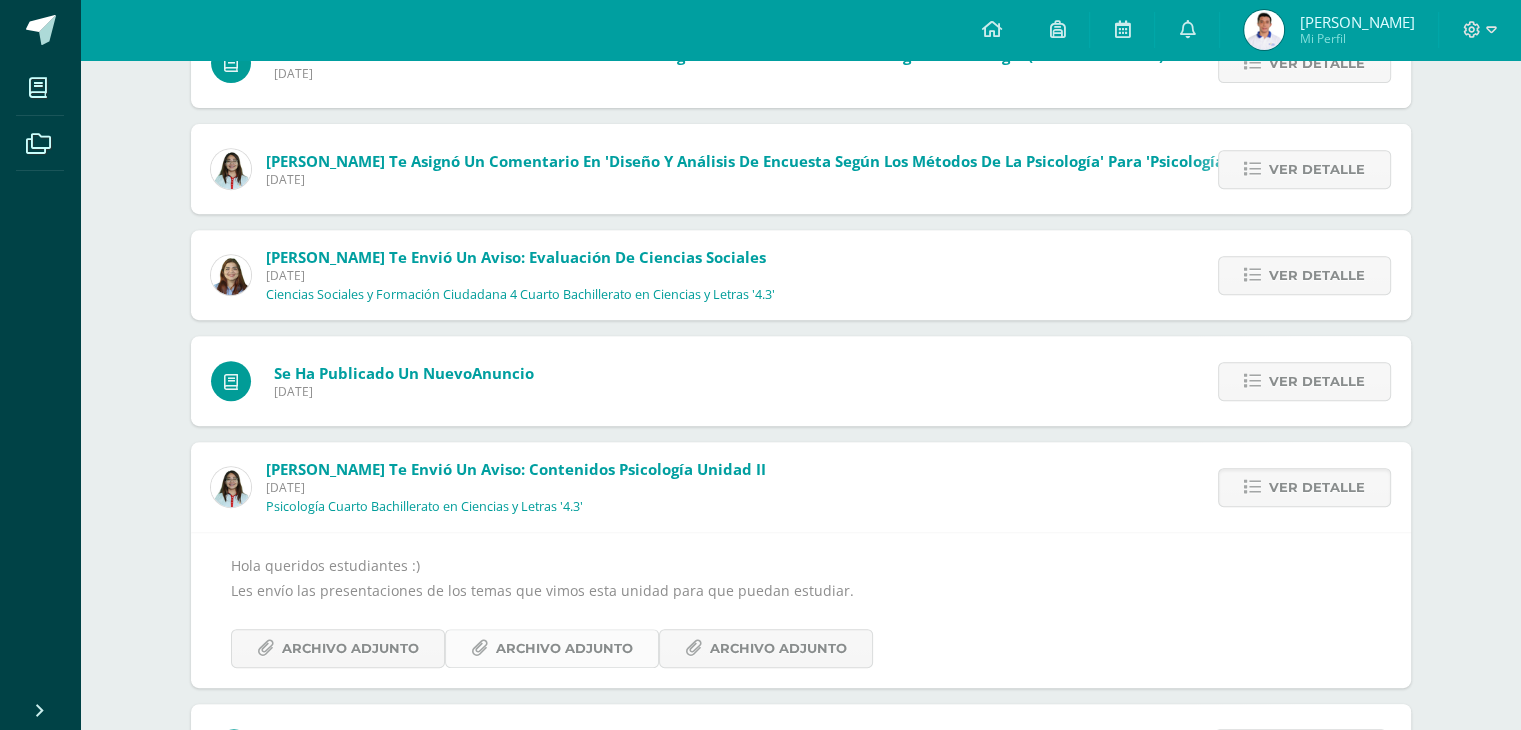 click on "Archivo Adjunto" at bounding box center (564, 648) 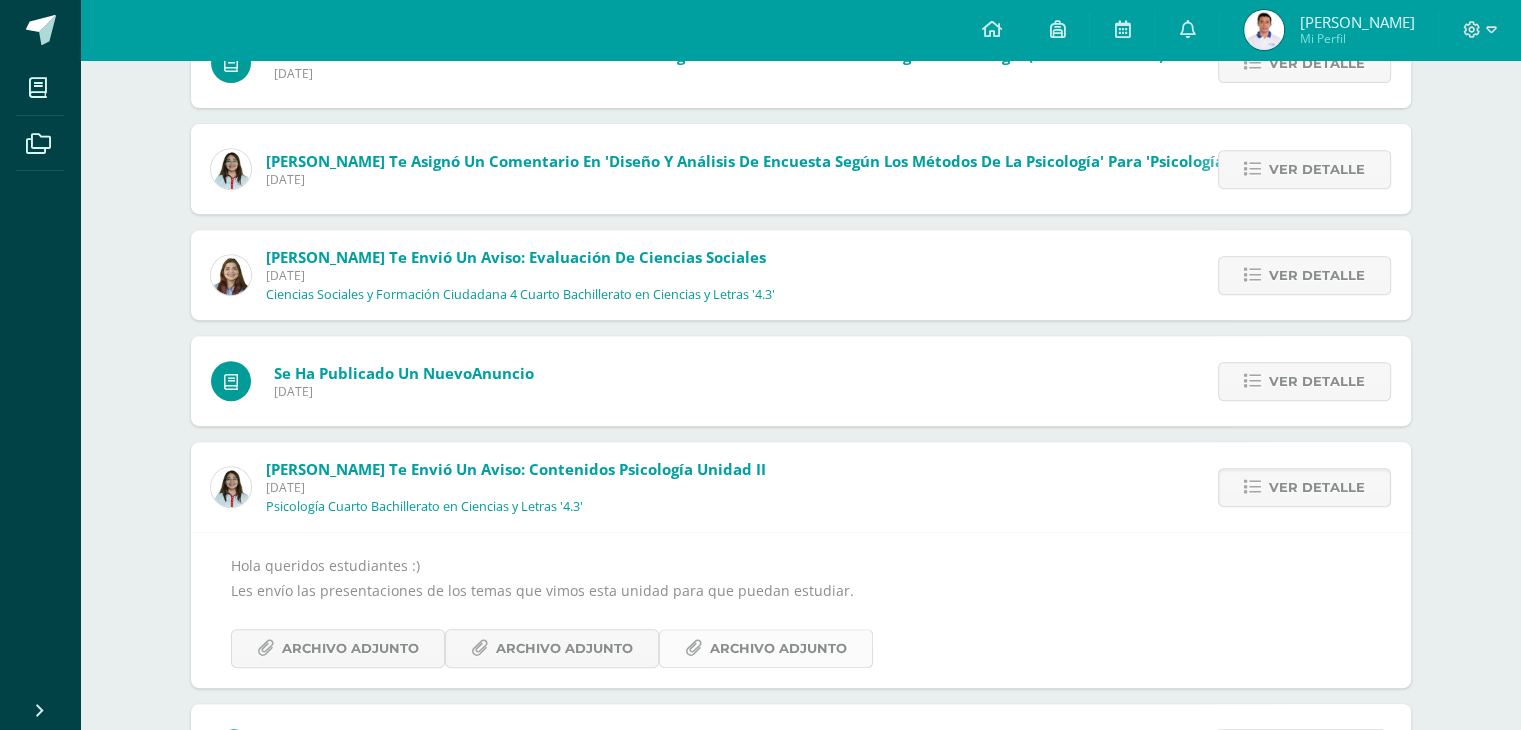click on "Archivo Adjunto" at bounding box center (766, 648) 